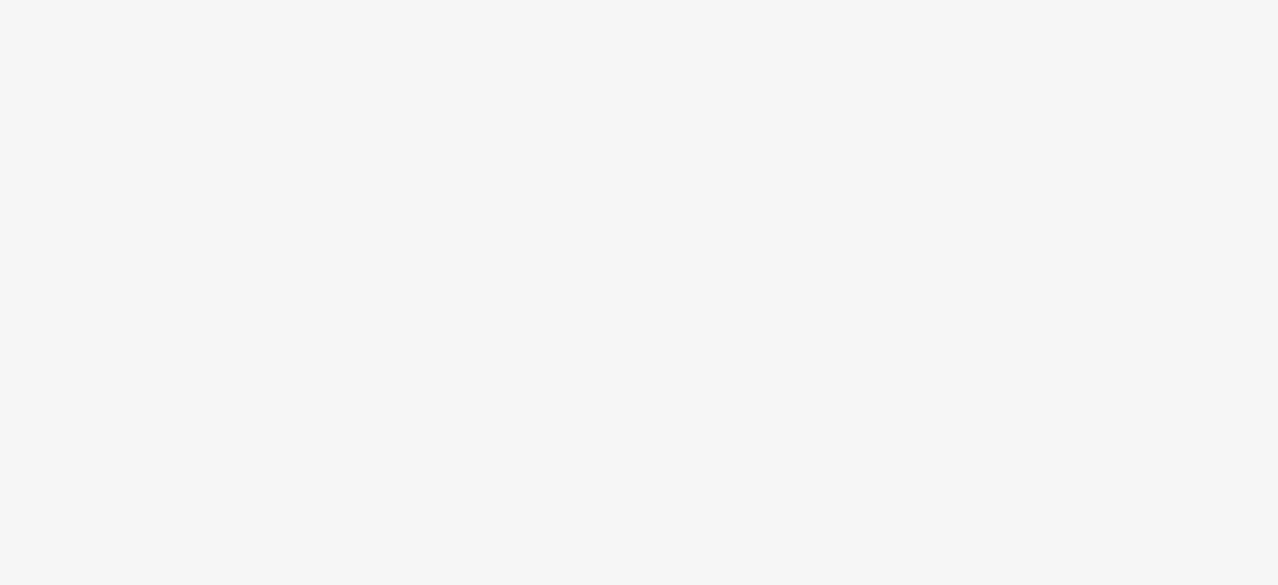 scroll, scrollTop: 0, scrollLeft: 0, axis: both 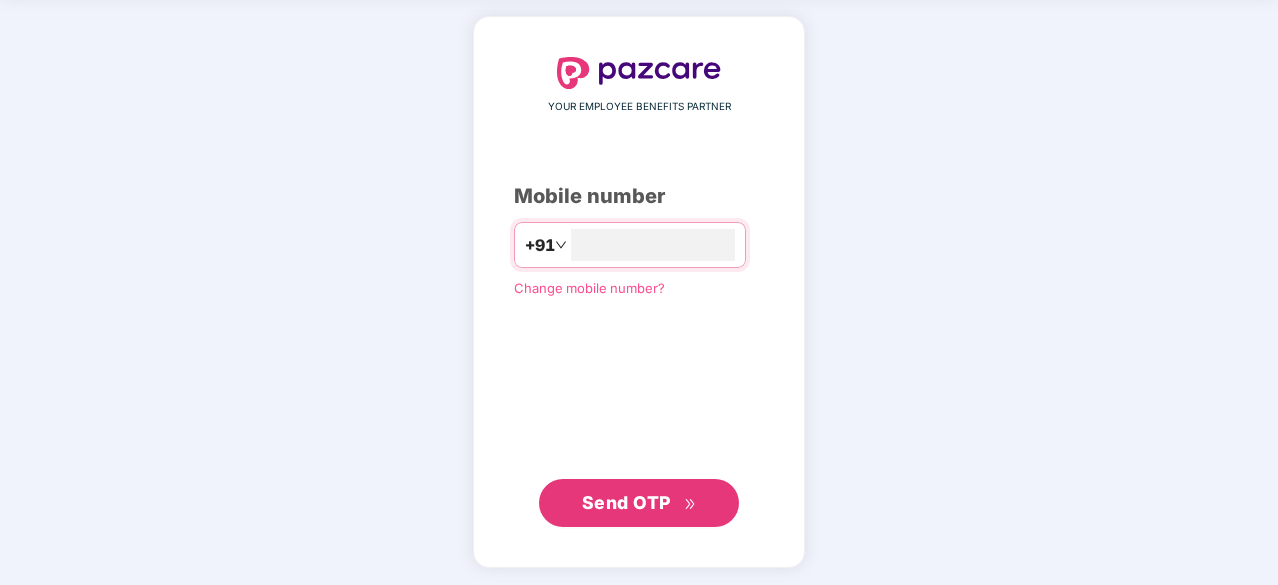 type on "**********" 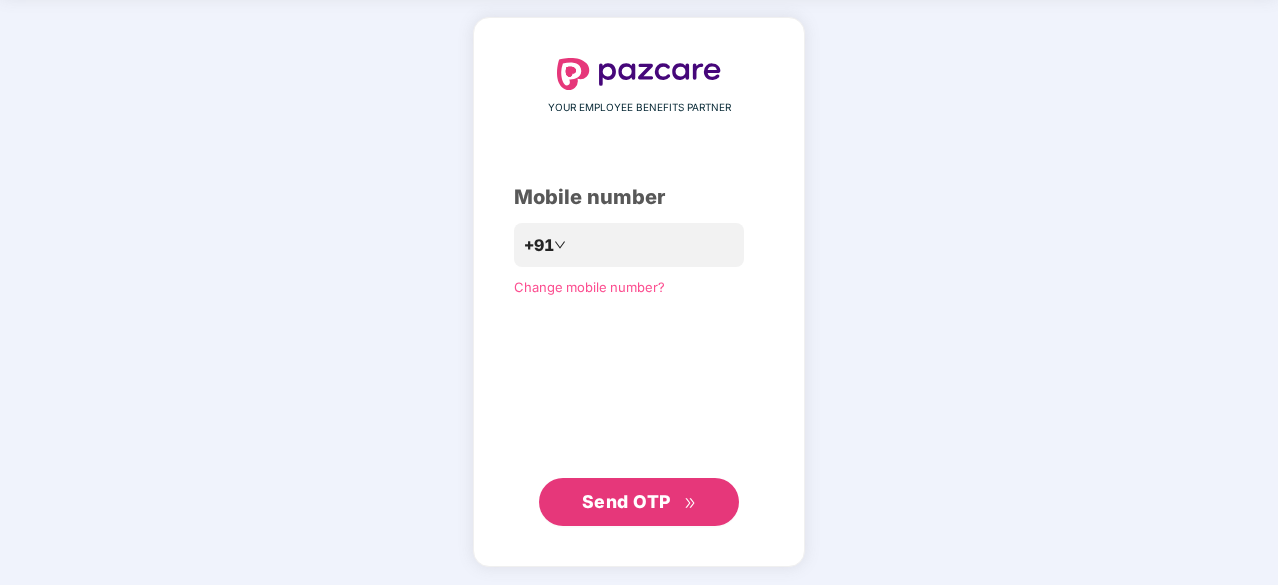click on "Send OTP" at bounding box center (626, 501) 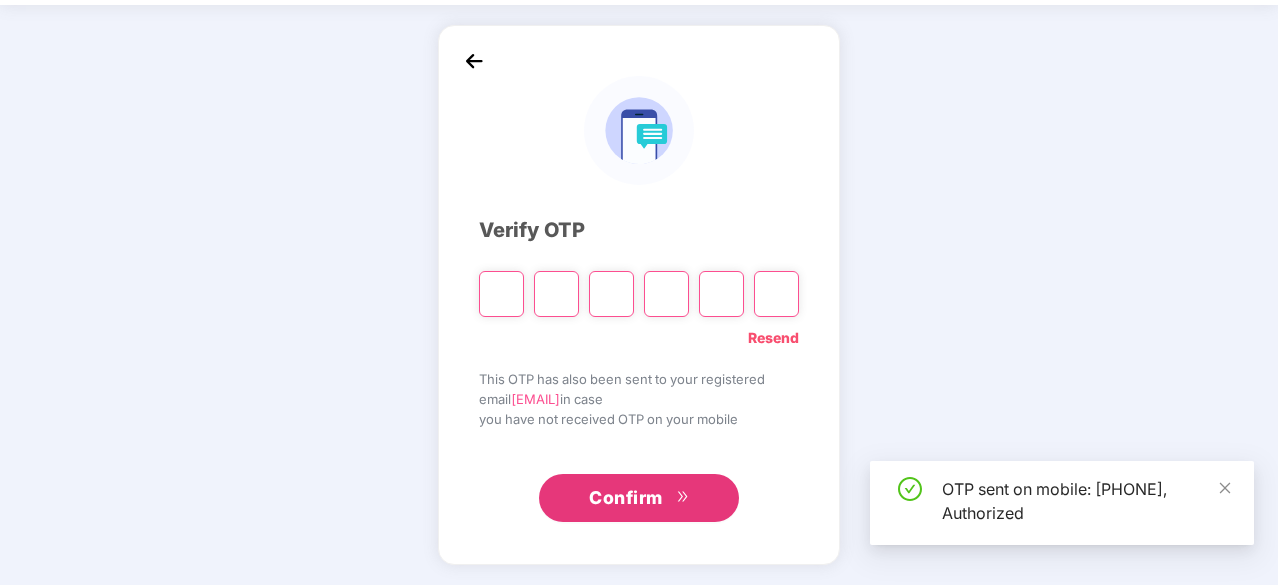 scroll, scrollTop: 66, scrollLeft: 0, axis: vertical 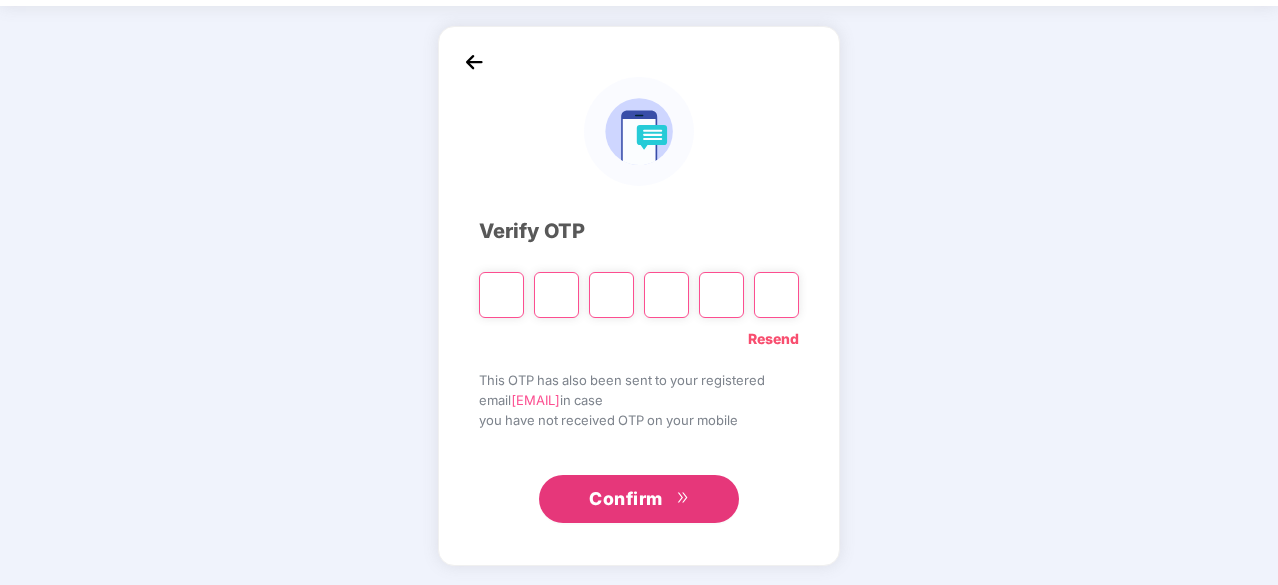 type on "*" 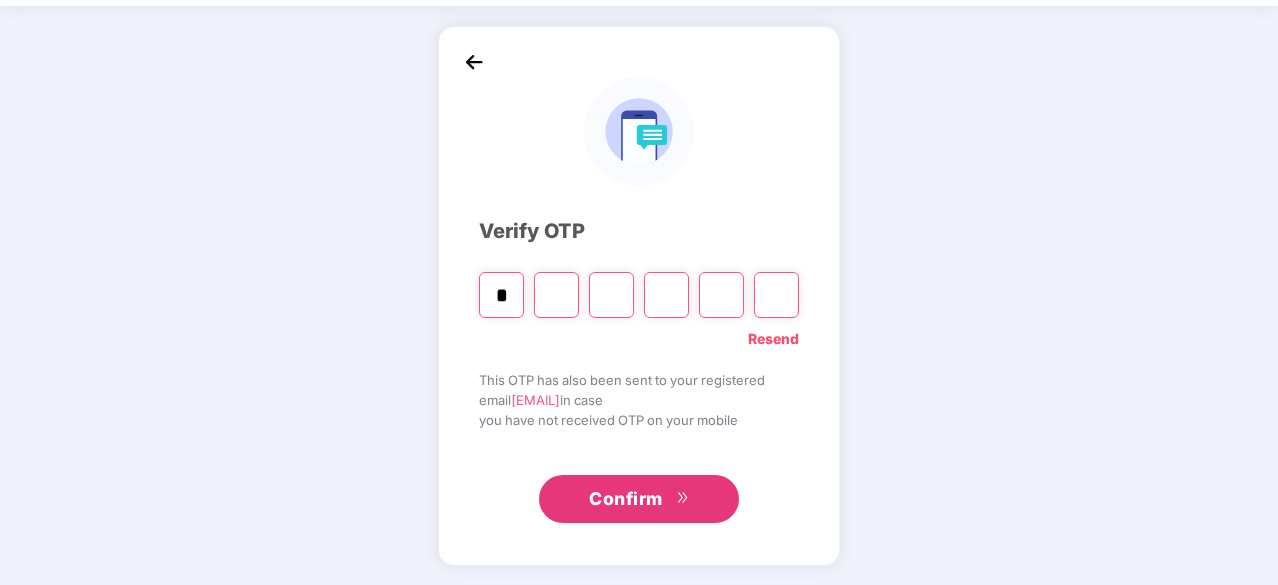 type on "*" 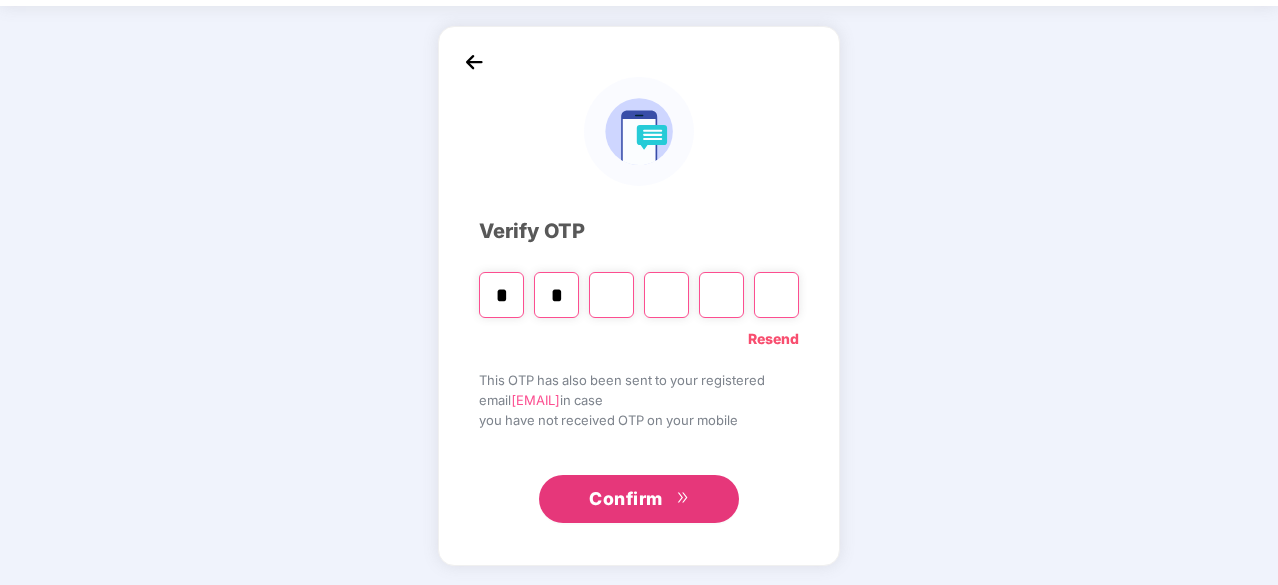 type on "*" 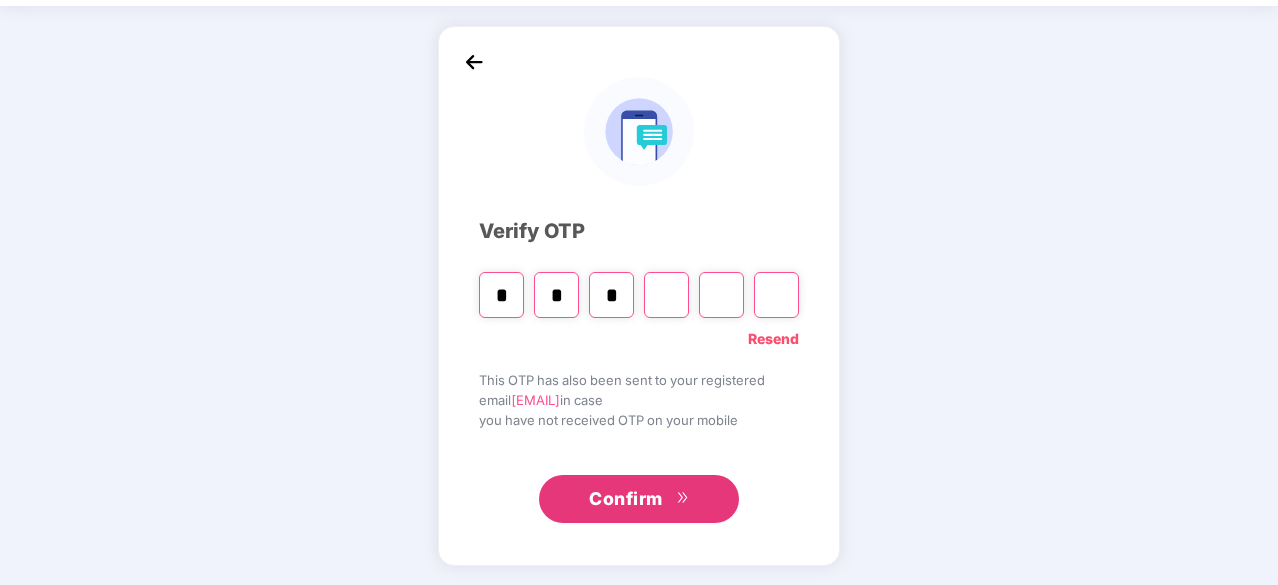 type on "*" 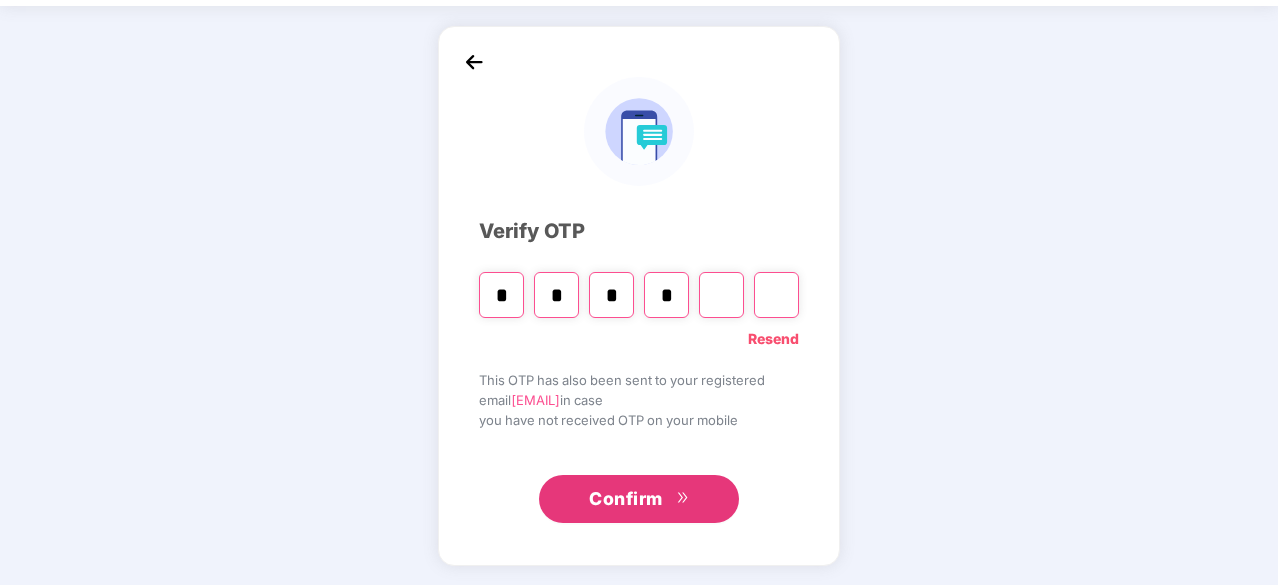 type on "*" 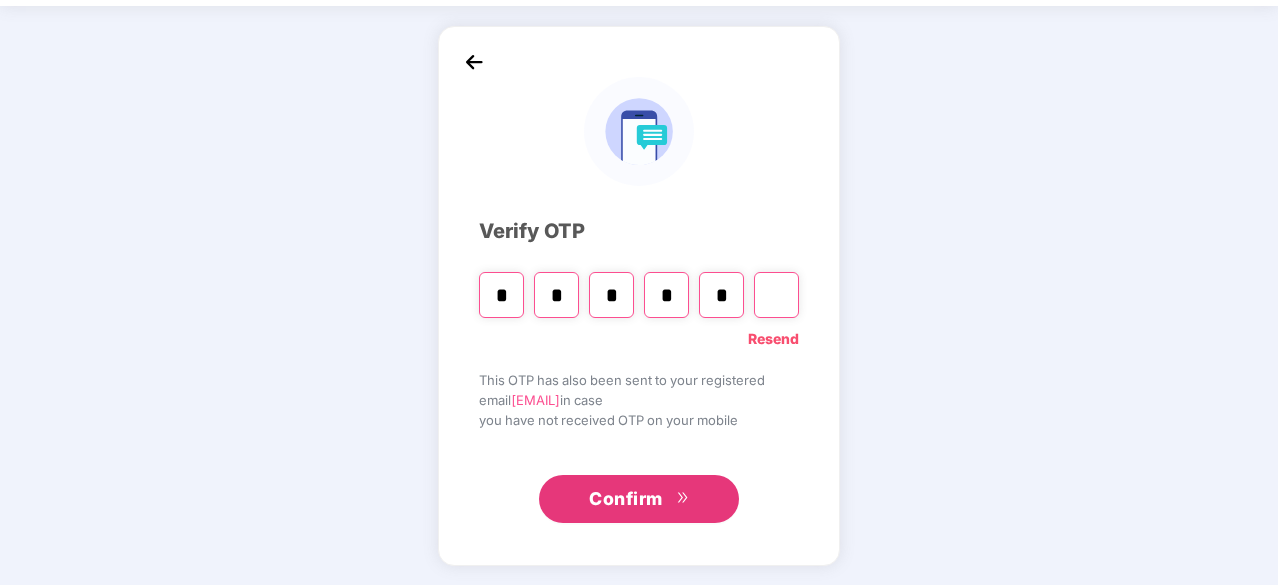 type on "*" 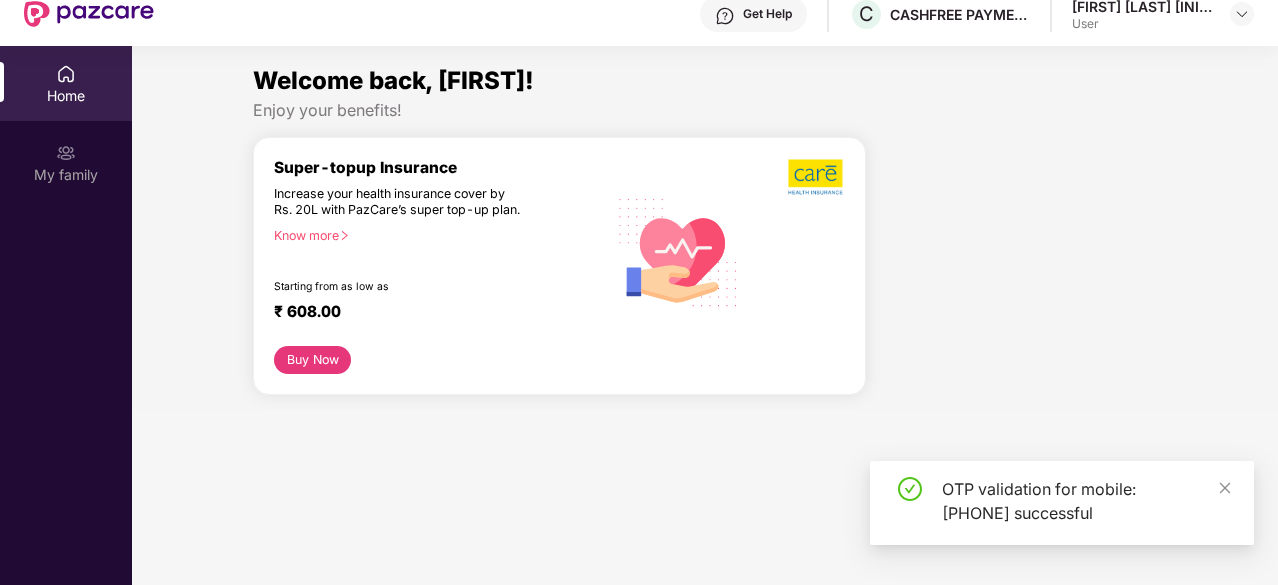 scroll, scrollTop: 0, scrollLeft: 0, axis: both 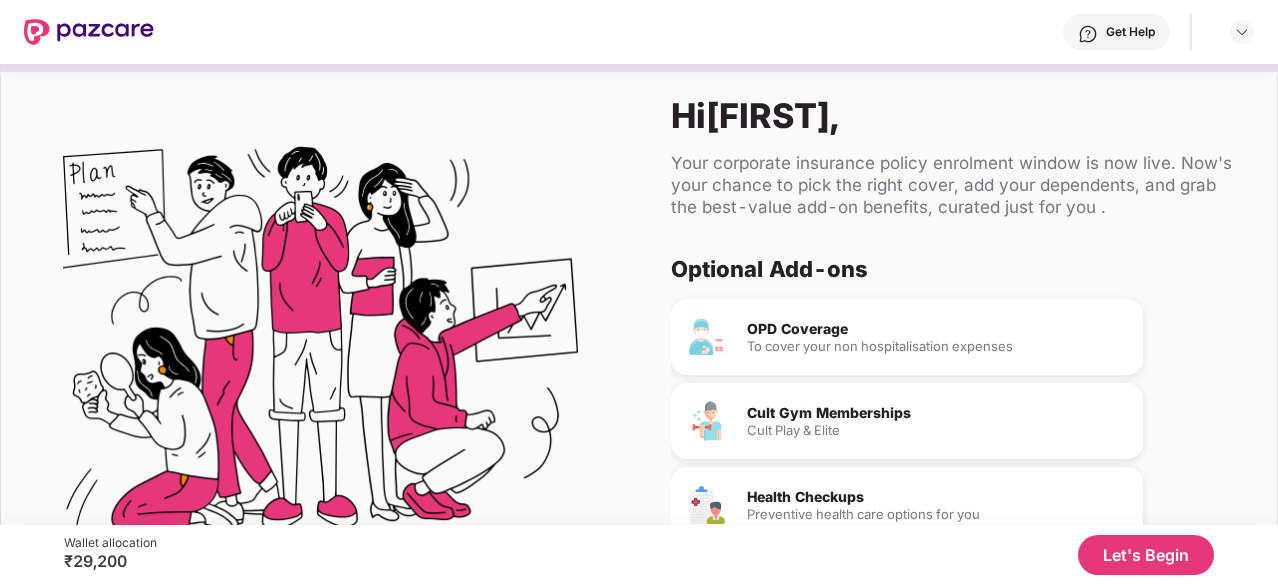 click on "To cover your non hospitalisation expenses" at bounding box center (937, 346) 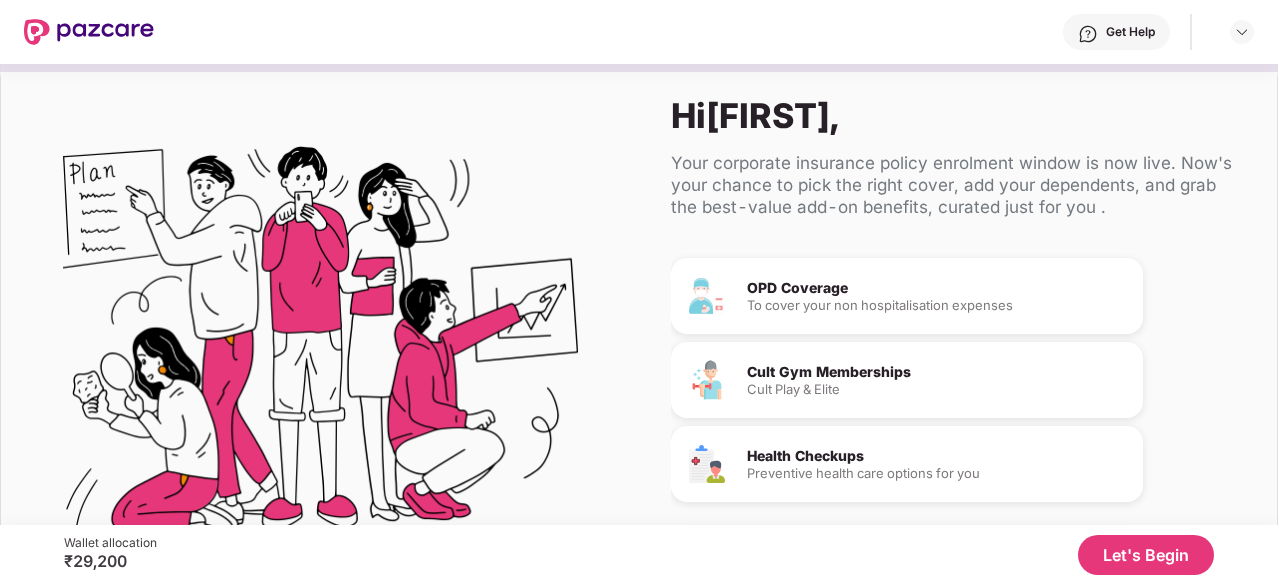 scroll, scrollTop: 117, scrollLeft: 0, axis: vertical 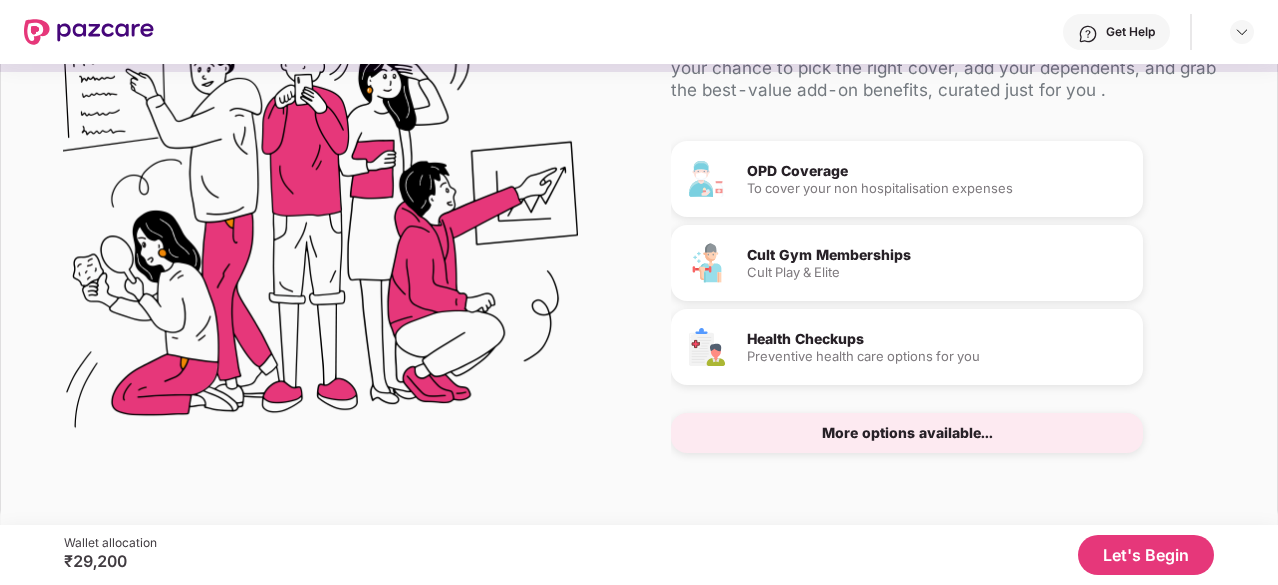 click on "Let's Begin" at bounding box center (1146, 555) 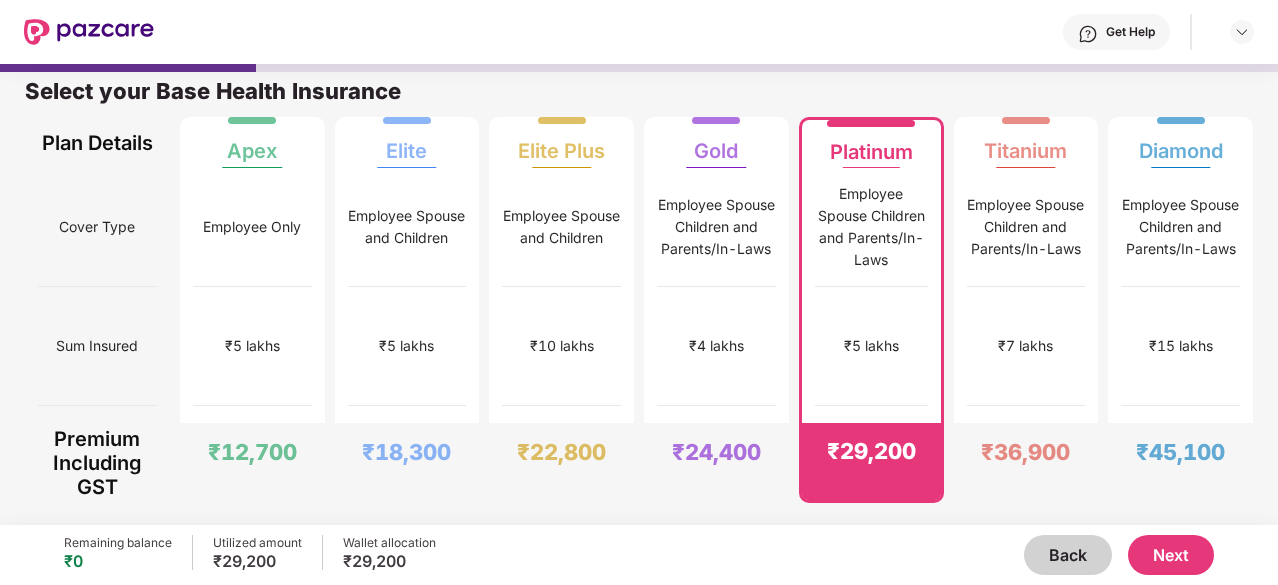scroll, scrollTop: 10, scrollLeft: 0, axis: vertical 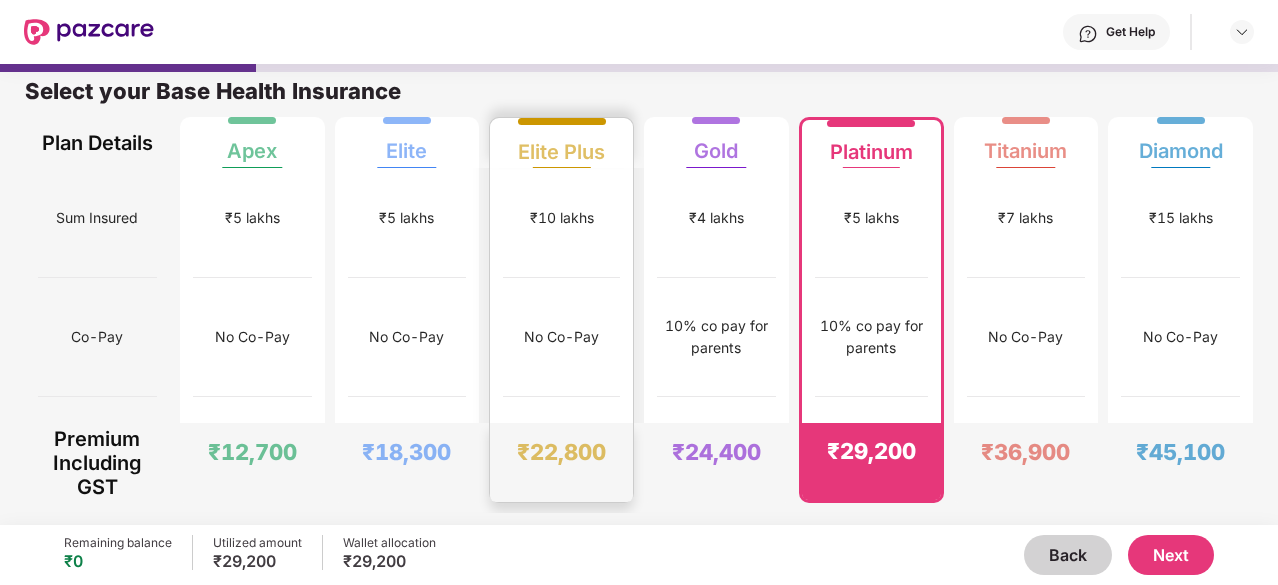 click on "₹22,800" at bounding box center [561, 462] 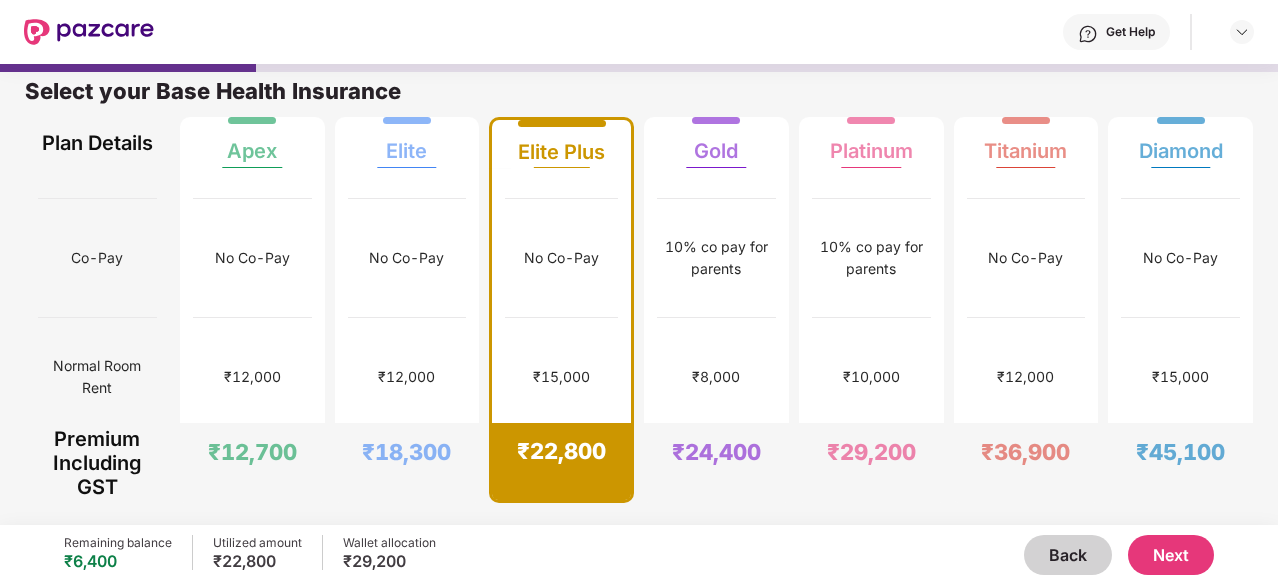 scroll, scrollTop: 210, scrollLeft: 0, axis: vertical 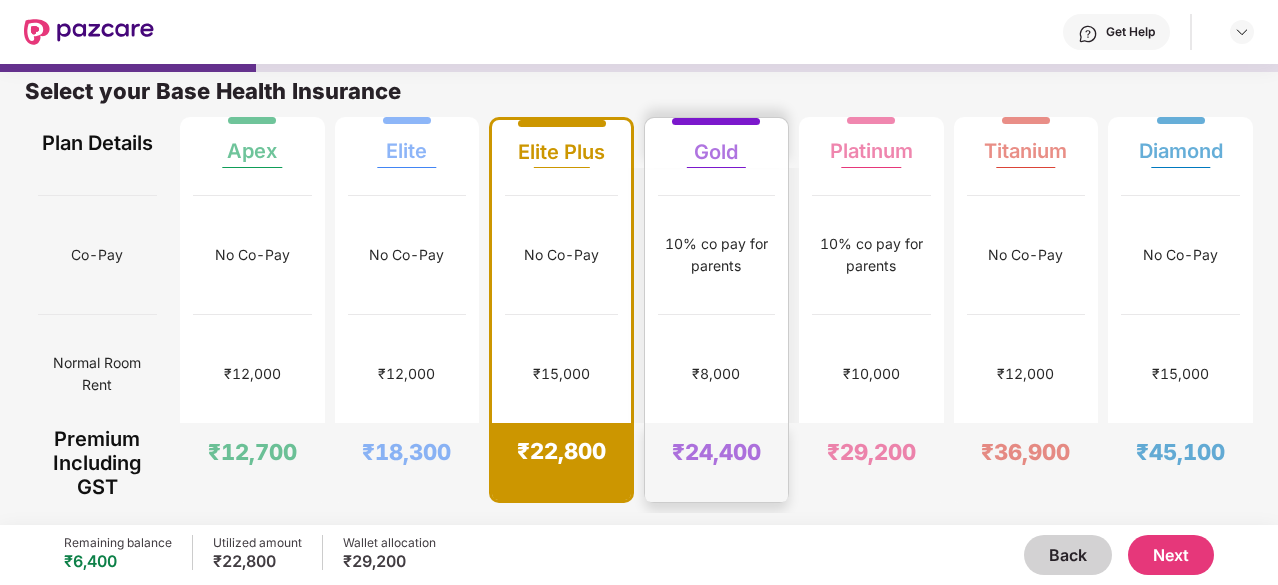click on "₹8,000" at bounding box center [716, 374] 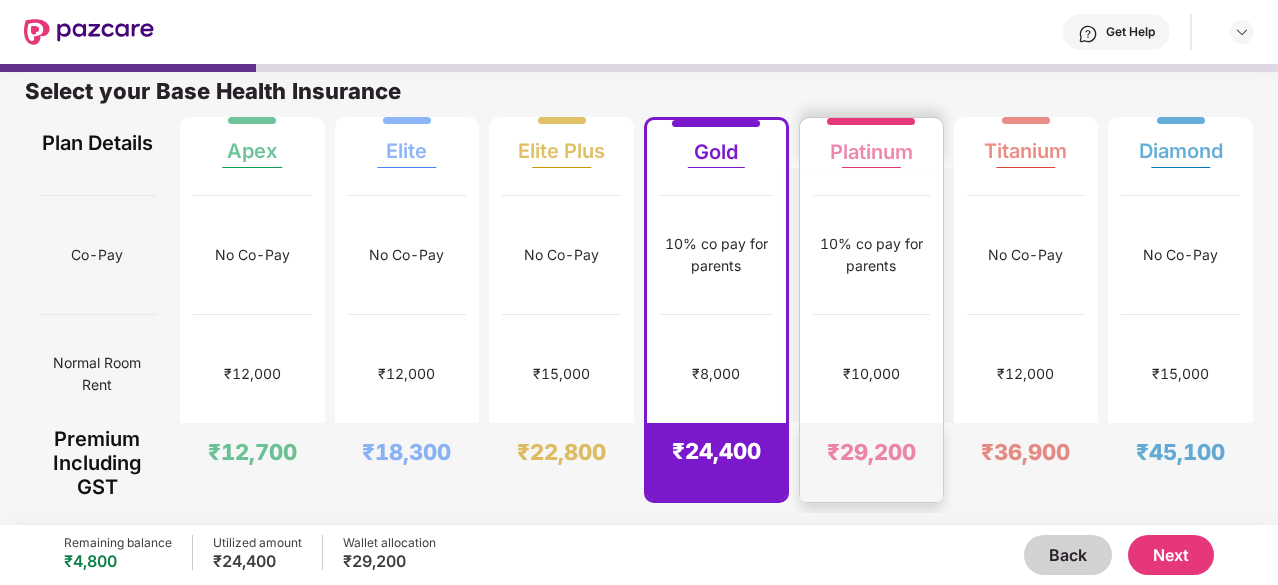 click on "₹10,000" at bounding box center [871, 374] 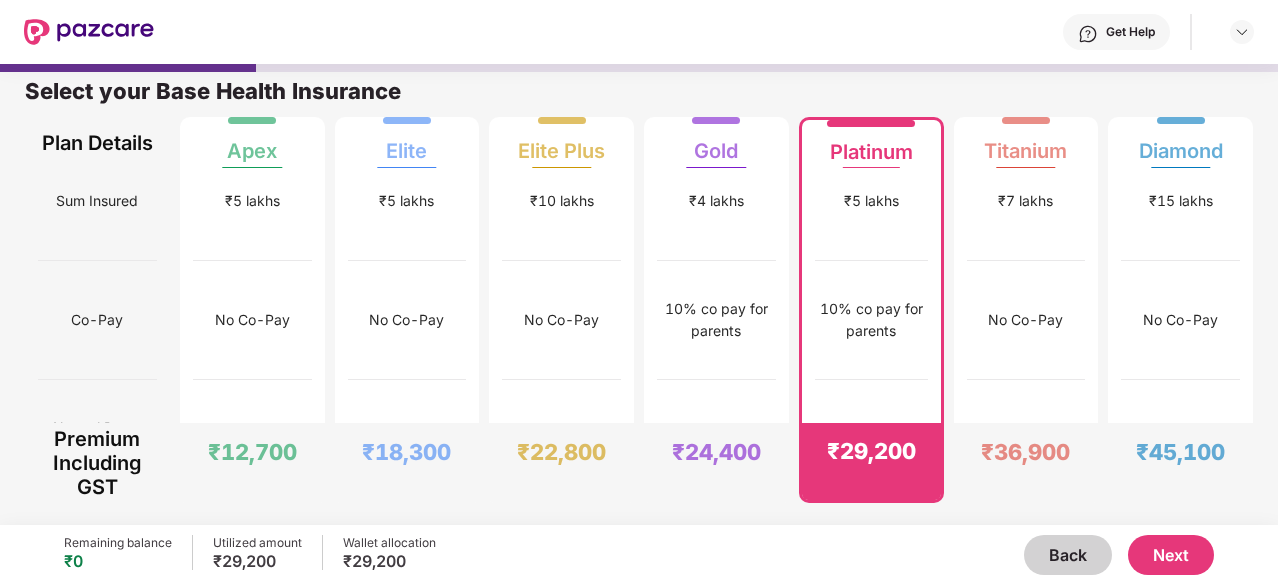 scroll, scrollTop: 0, scrollLeft: 0, axis: both 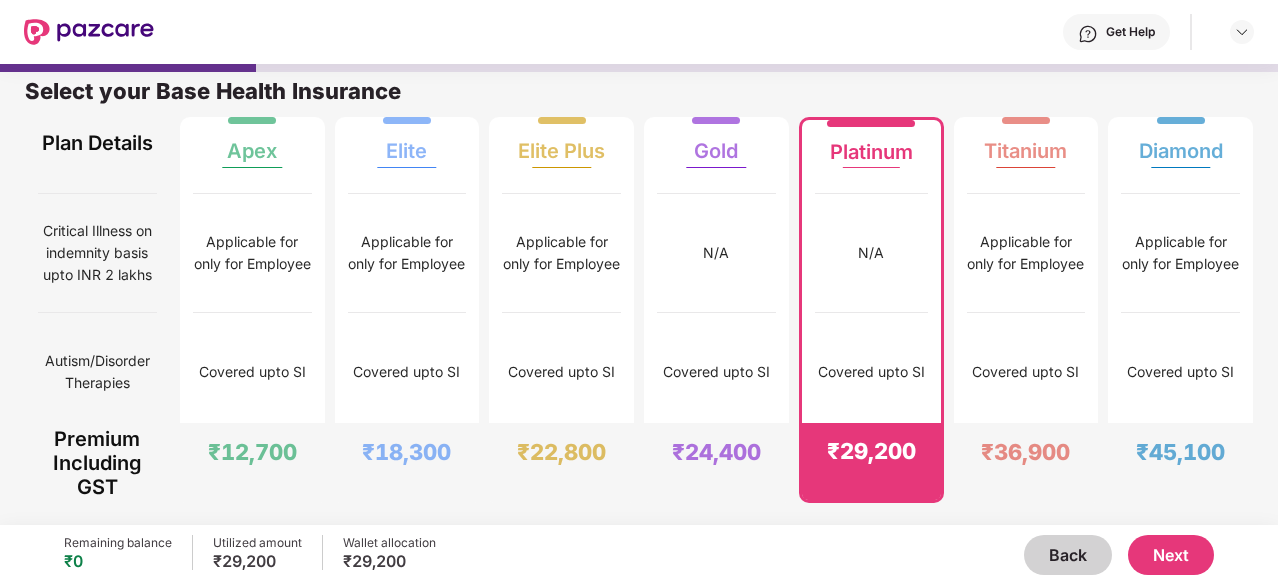 click on "Next" at bounding box center (1171, 555) 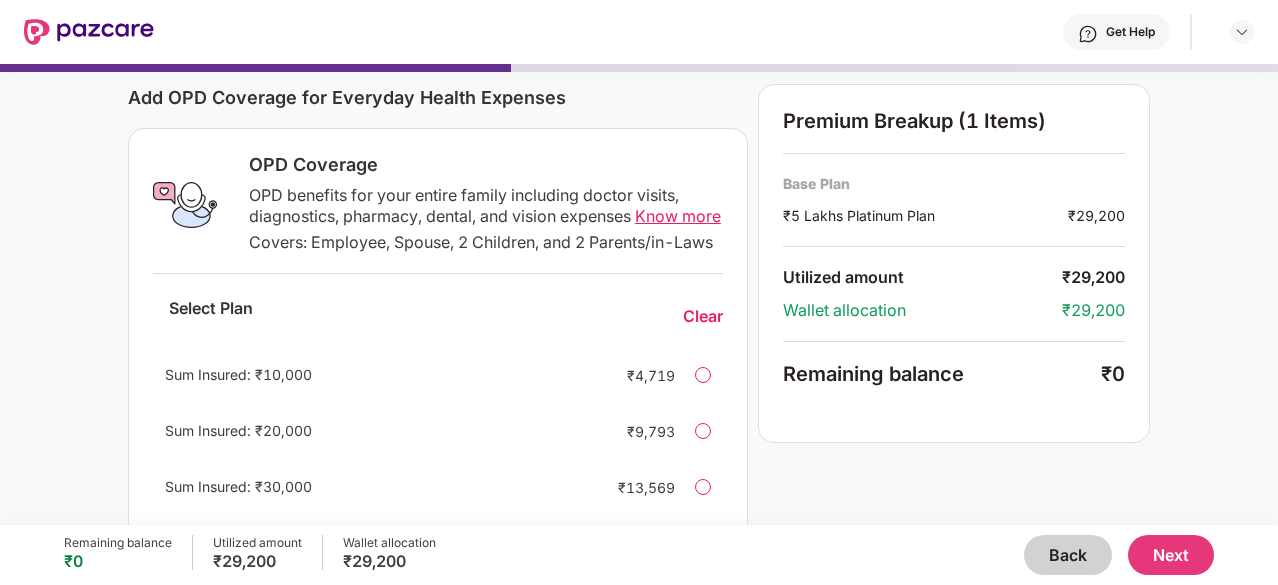 scroll, scrollTop: 259, scrollLeft: 0, axis: vertical 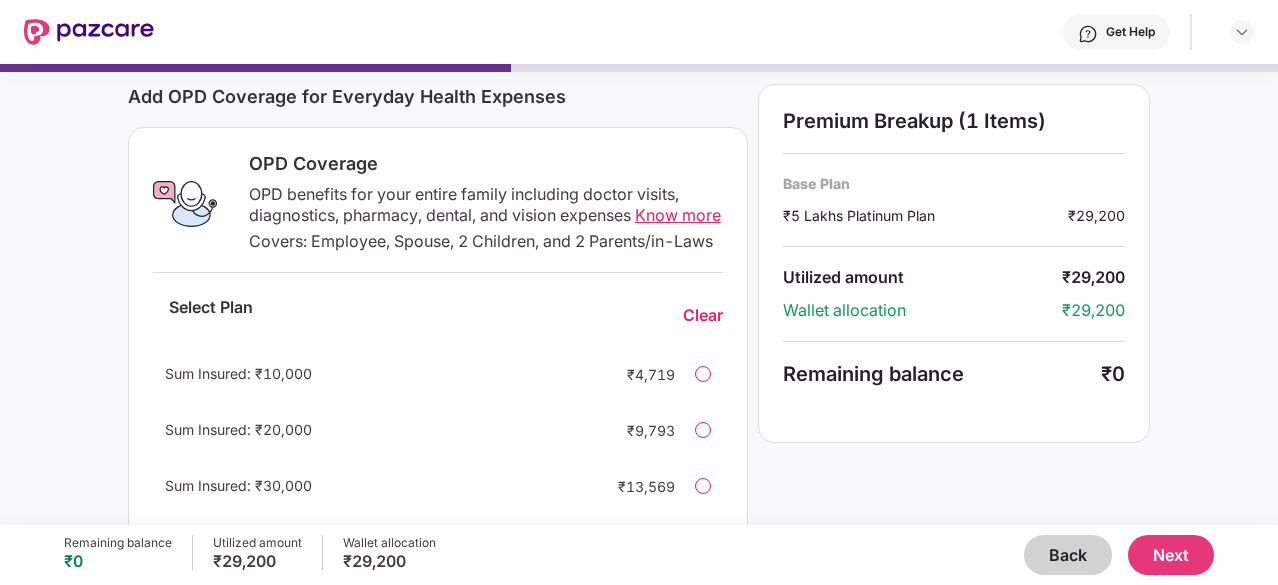 click on "Know more" at bounding box center (678, 215) 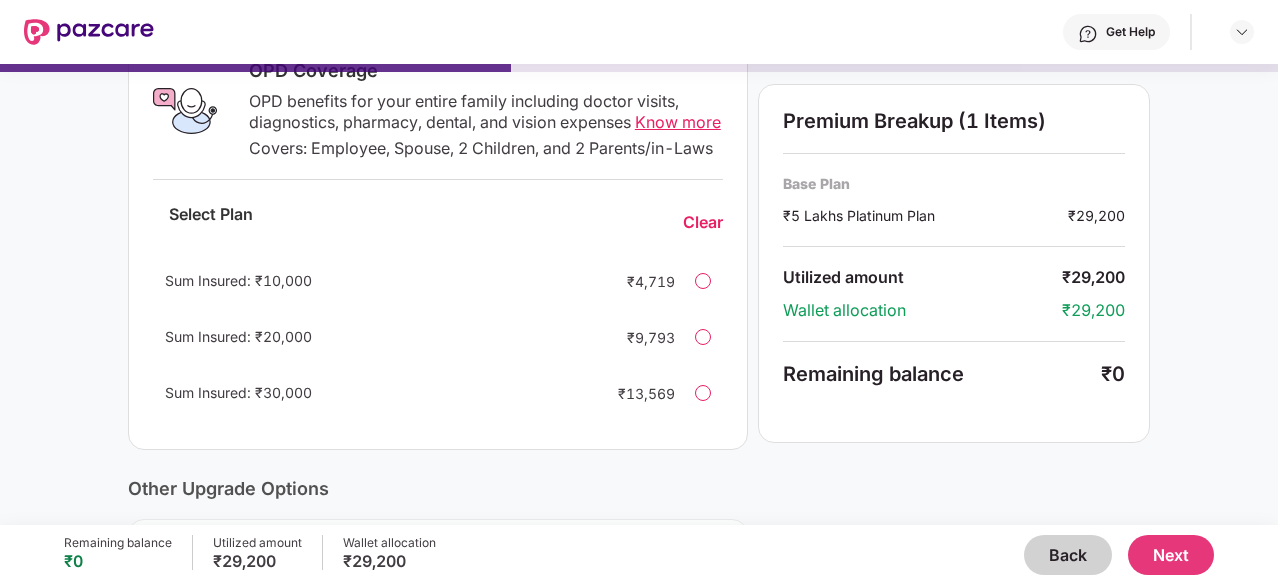 scroll, scrollTop: 354, scrollLeft: 0, axis: vertical 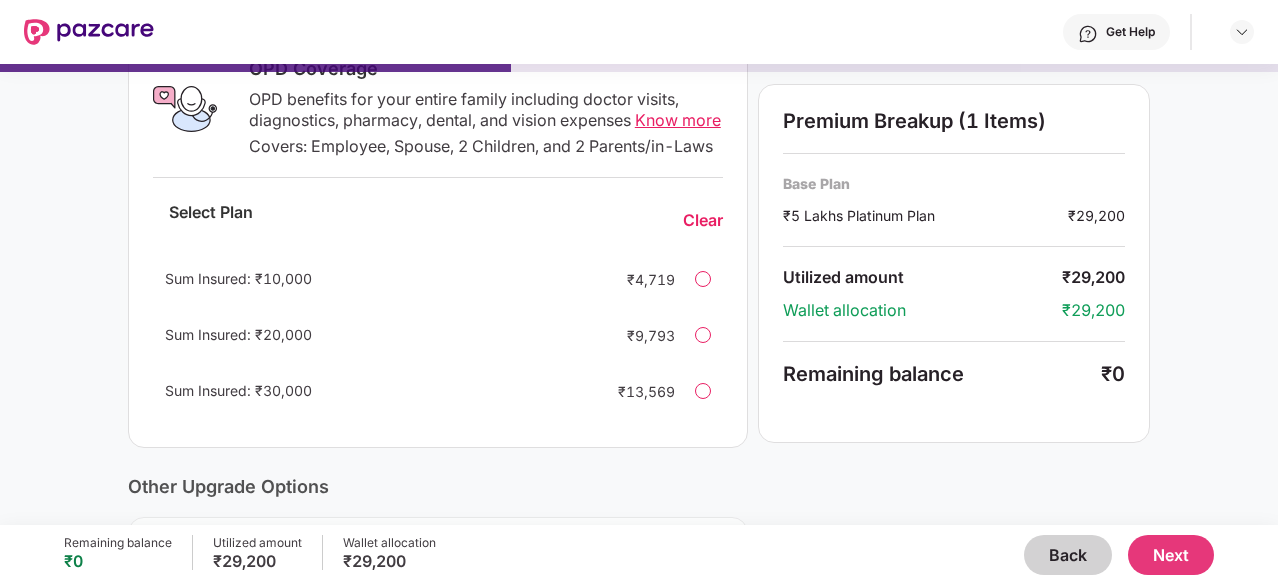 click at bounding box center [703, 279] 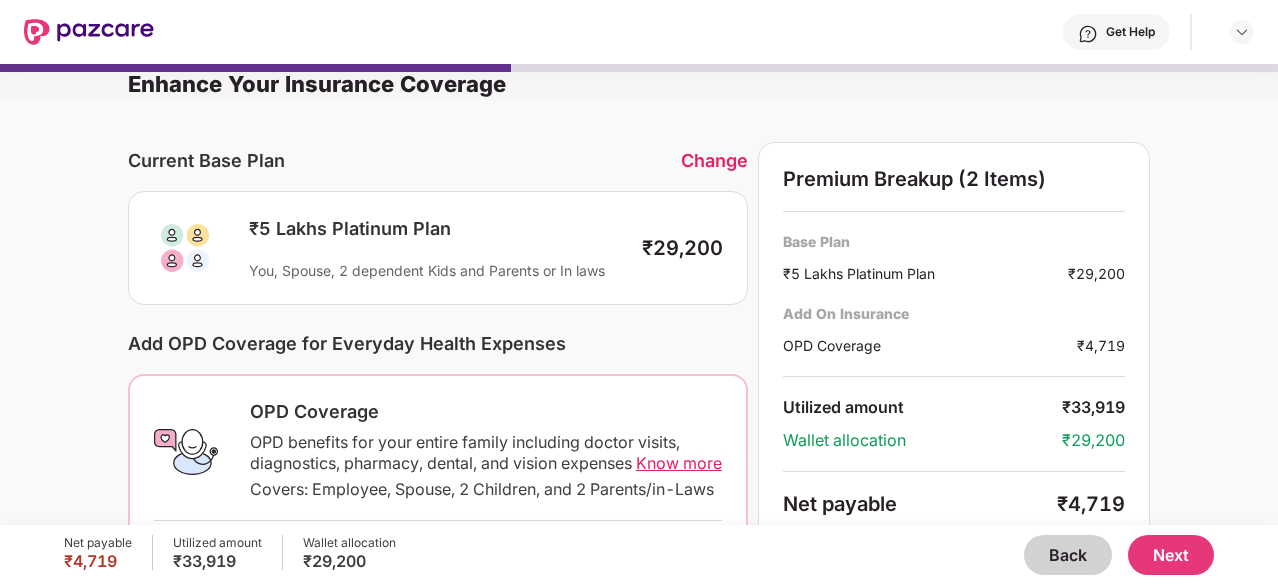 scroll, scrollTop: 0, scrollLeft: 0, axis: both 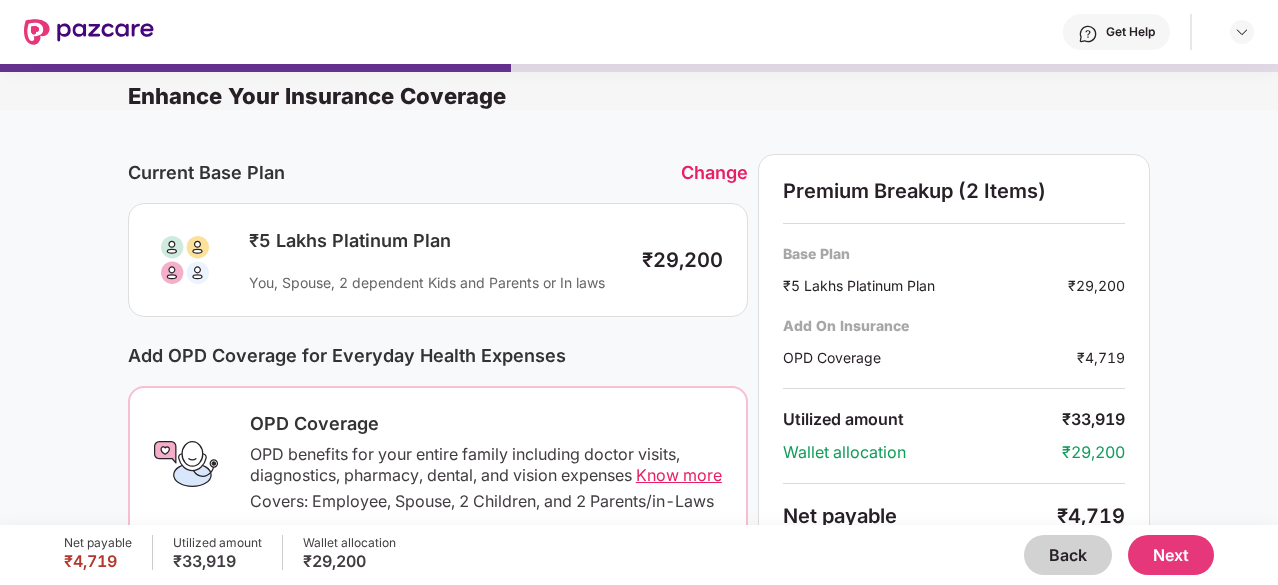 click on "₹5 Lakhs Platinum Plan You, Spouse, 2 dependent Kids and Parents or In laws ₹29,200" at bounding box center (438, 260) 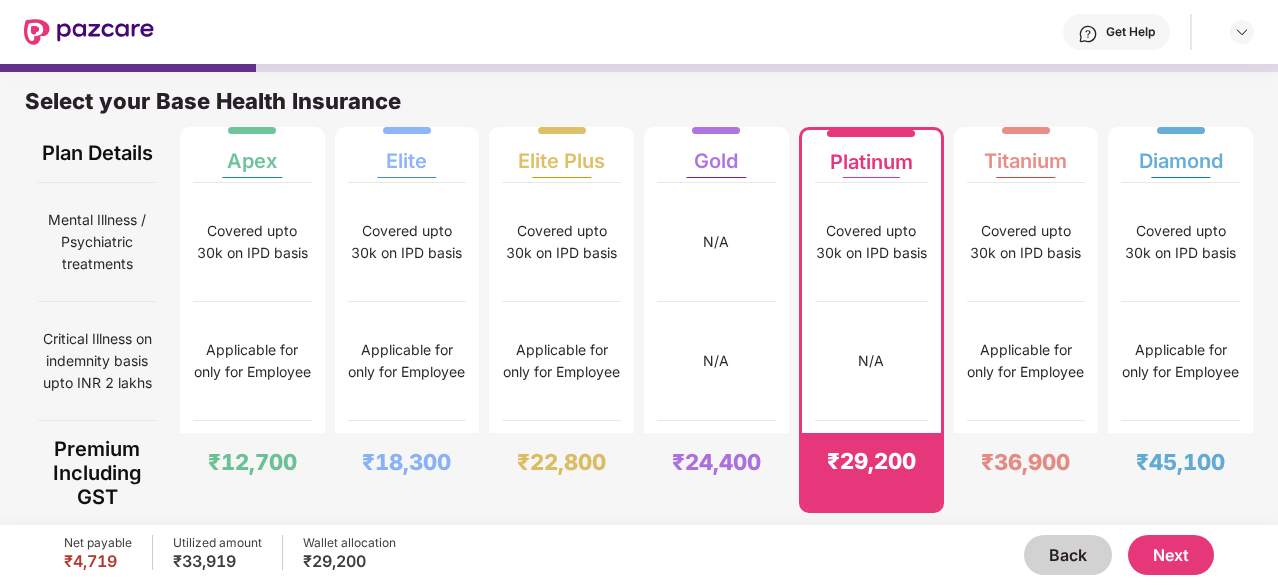 scroll, scrollTop: 2711, scrollLeft: 0, axis: vertical 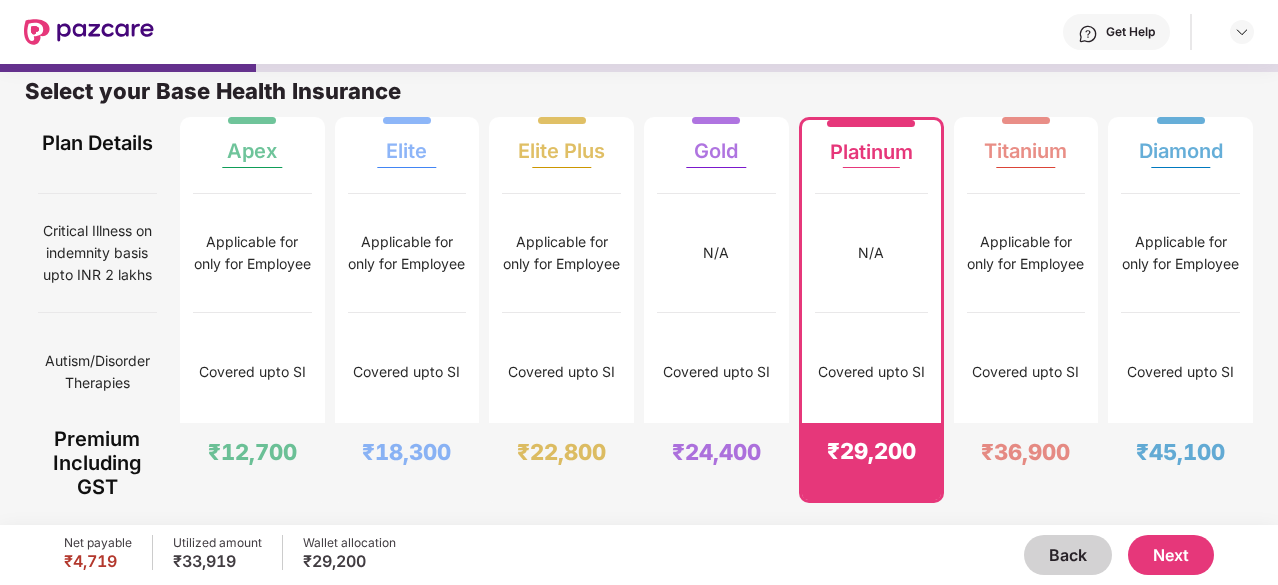click on "Next" at bounding box center [1171, 555] 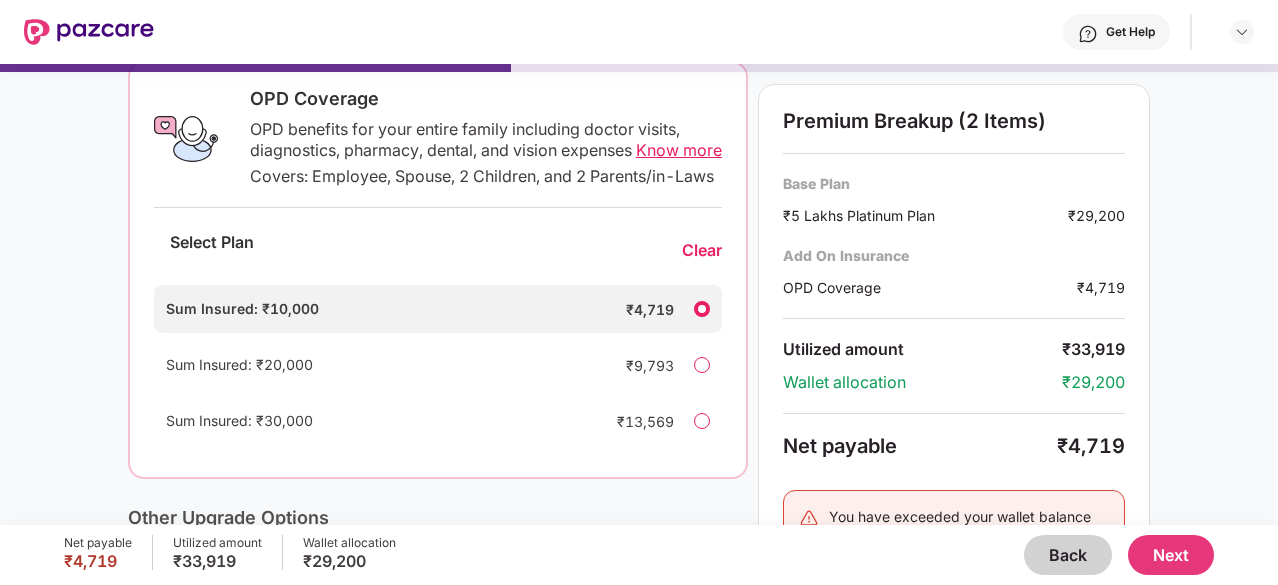 scroll, scrollTop: 301, scrollLeft: 0, axis: vertical 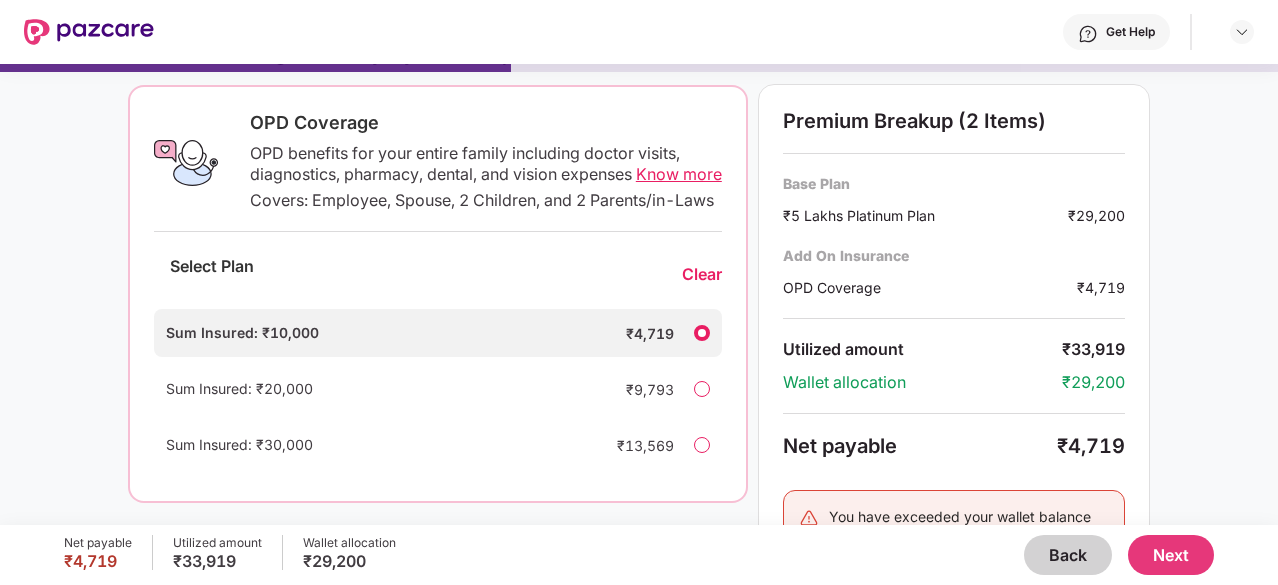 click on "Clear" at bounding box center (702, 274) 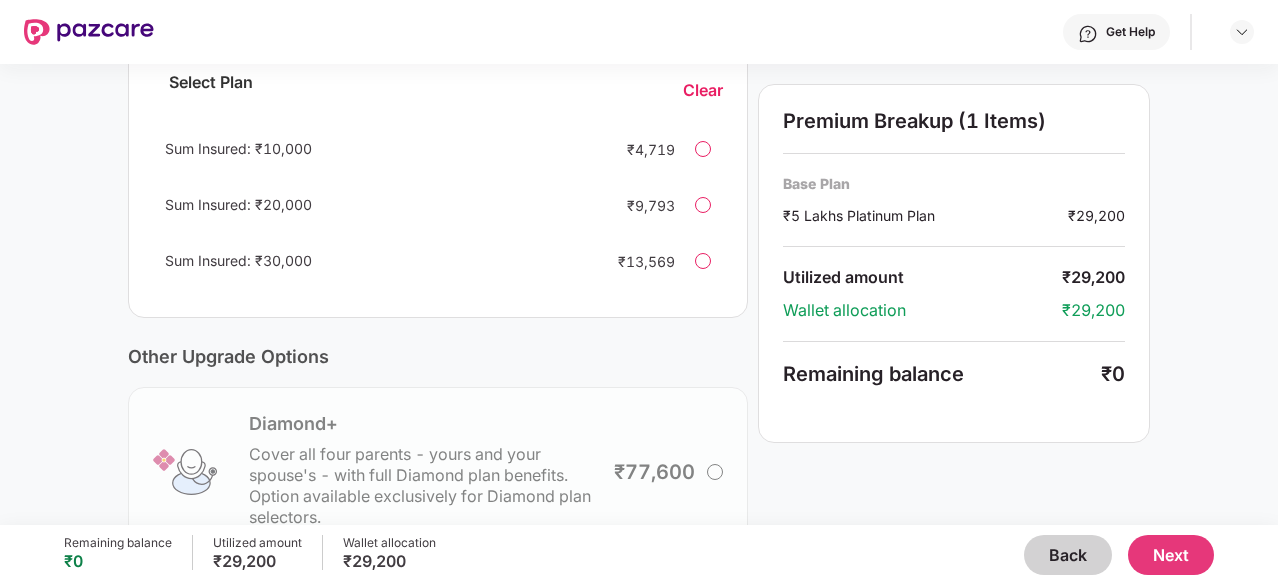 scroll, scrollTop: 536, scrollLeft: 0, axis: vertical 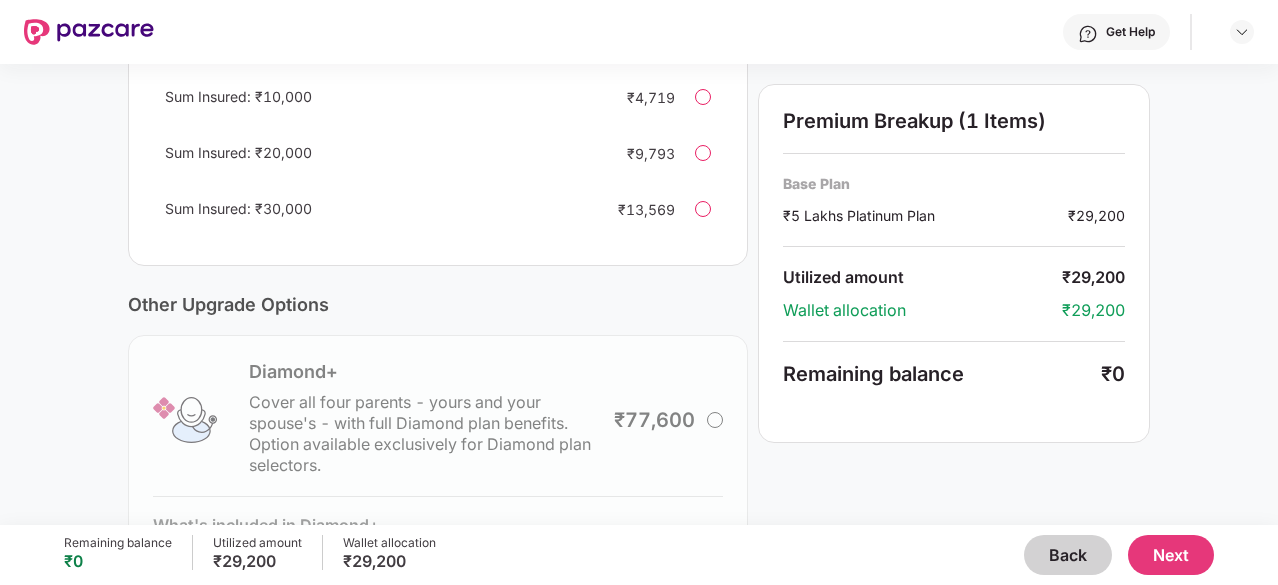 click on "Next" at bounding box center (1171, 555) 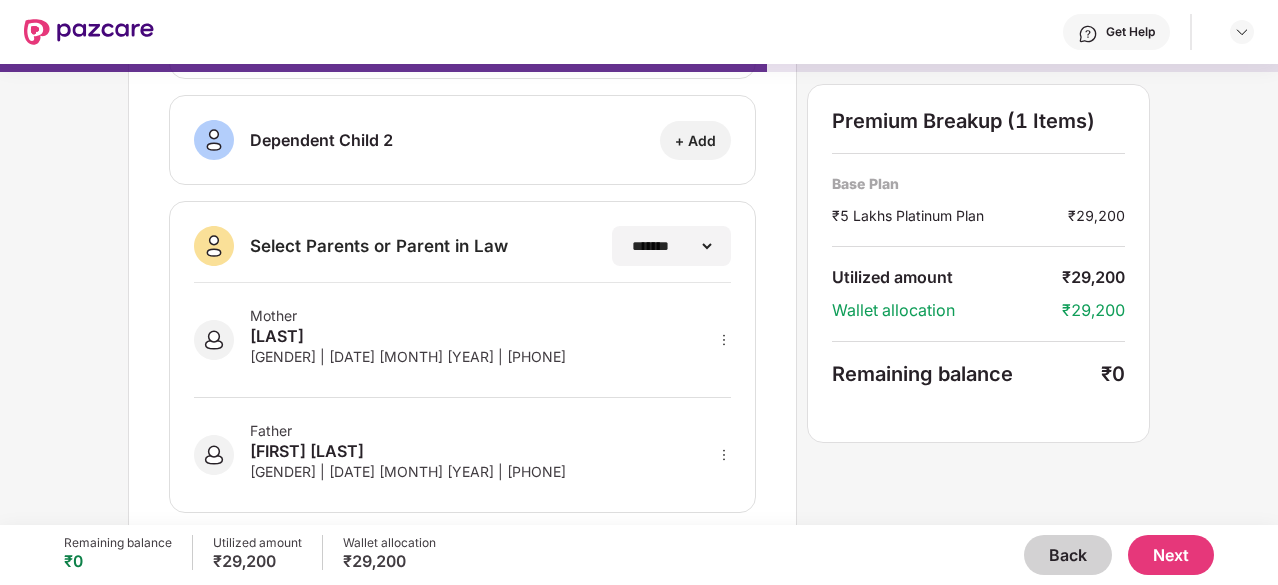 scroll, scrollTop: 448, scrollLeft: 0, axis: vertical 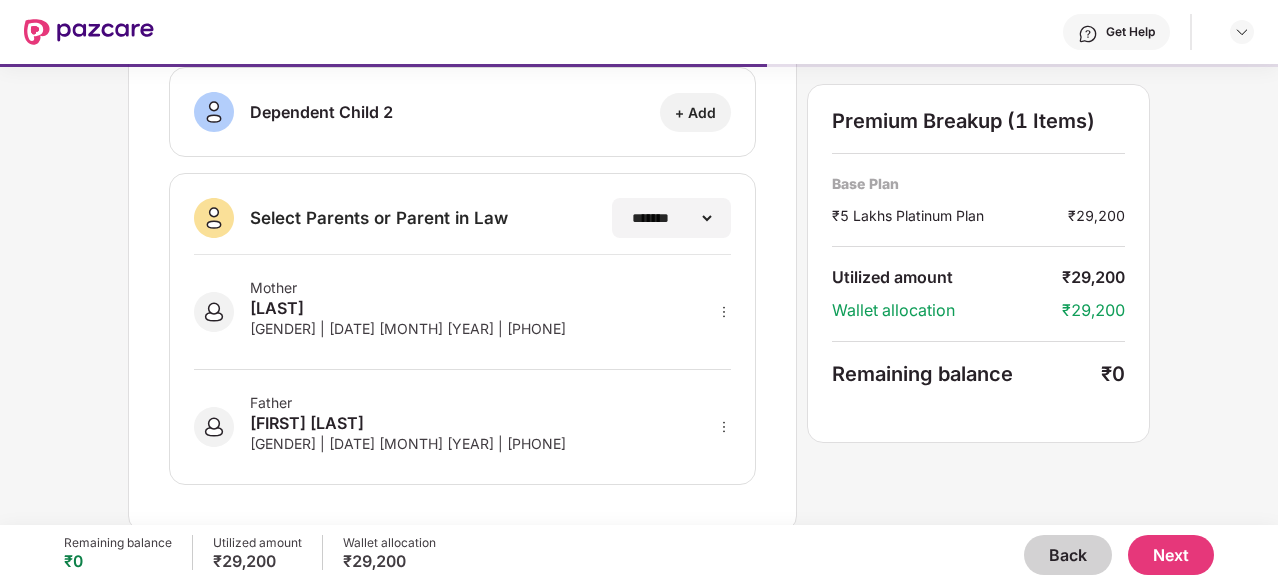 click on "Mother [LAST] [LAST] [GENDER] | [DATE] [MONTH] [YEAR] | [PHONE]" at bounding box center [462, 312] 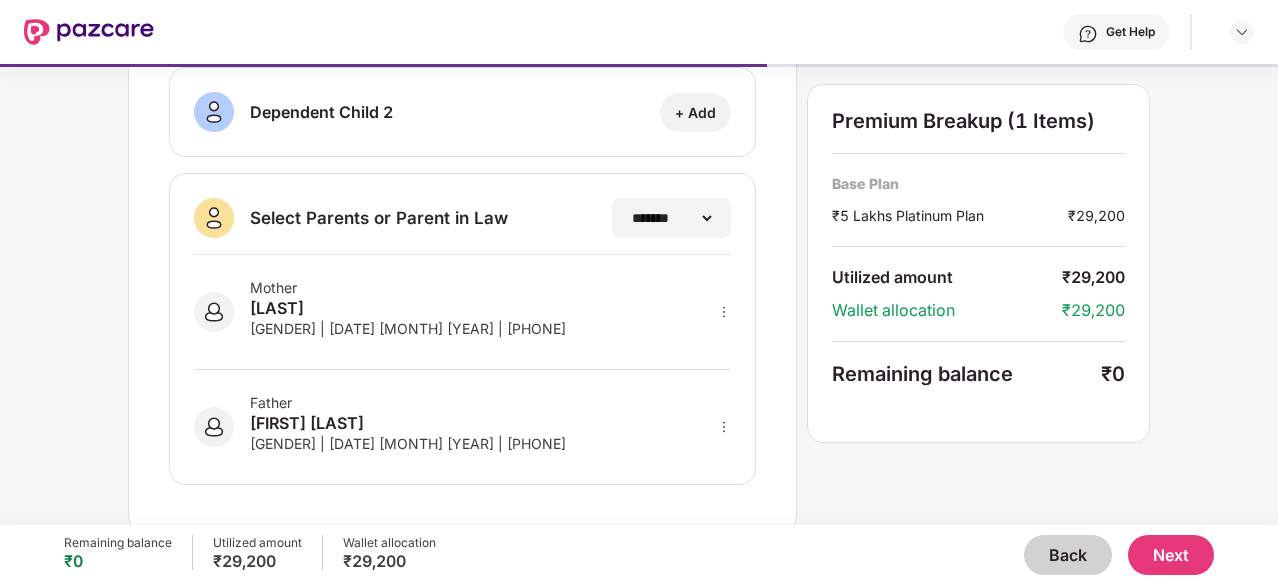 click 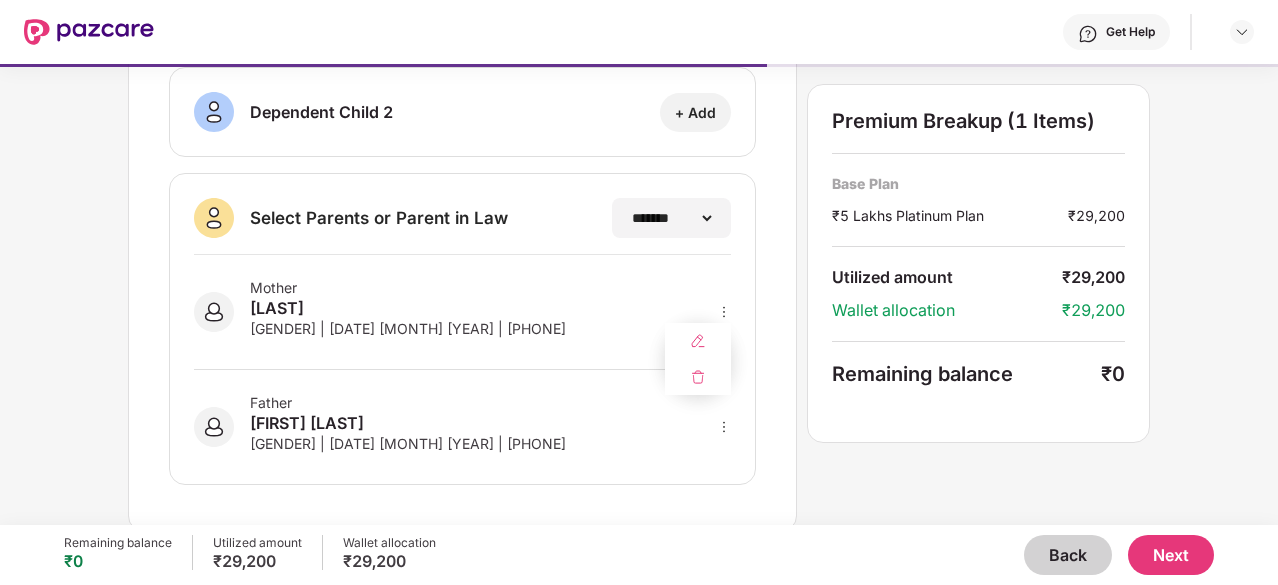 click on "Mother [LAST] [LAST] [GENDER] | [DATE] [MONTH] [YEAR] | [PHONE]" at bounding box center (462, 312) 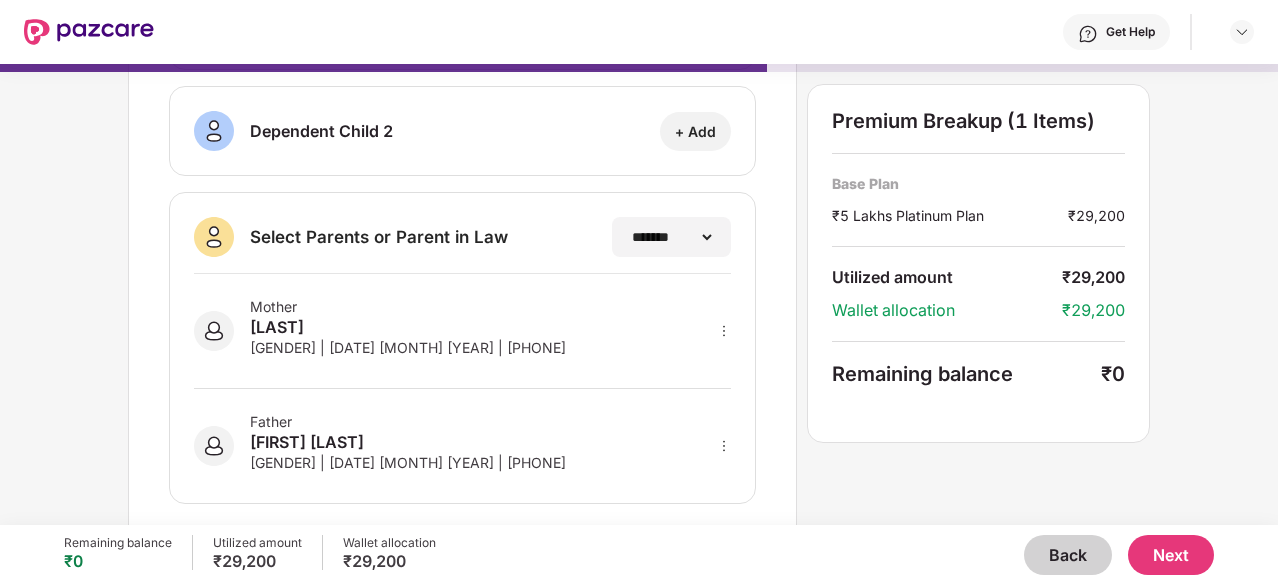 scroll, scrollTop: 448, scrollLeft: 0, axis: vertical 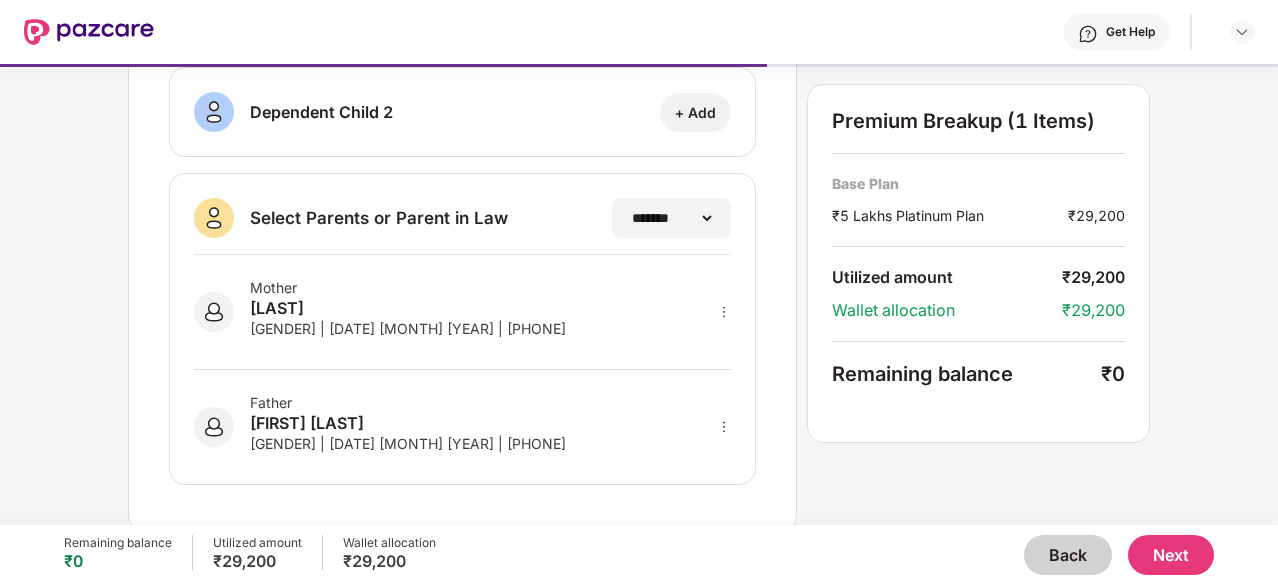 click on "Next" at bounding box center [1171, 555] 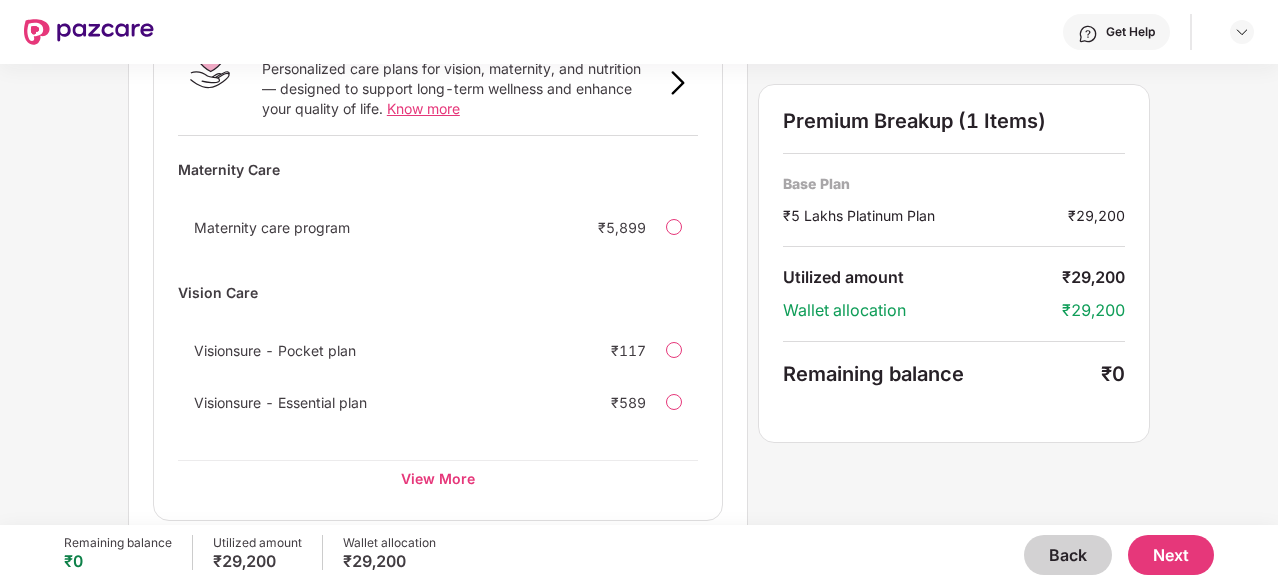 scroll, scrollTop: 1419, scrollLeft: 0, axis: vertical 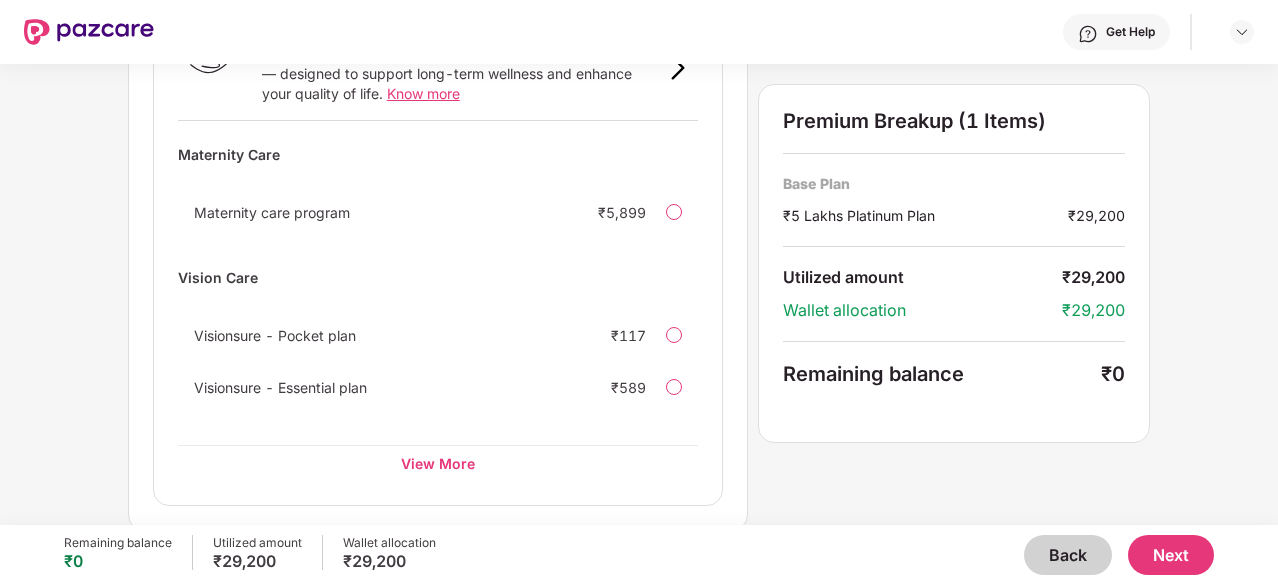 click on "Next" at bounding box center [1171, 555] 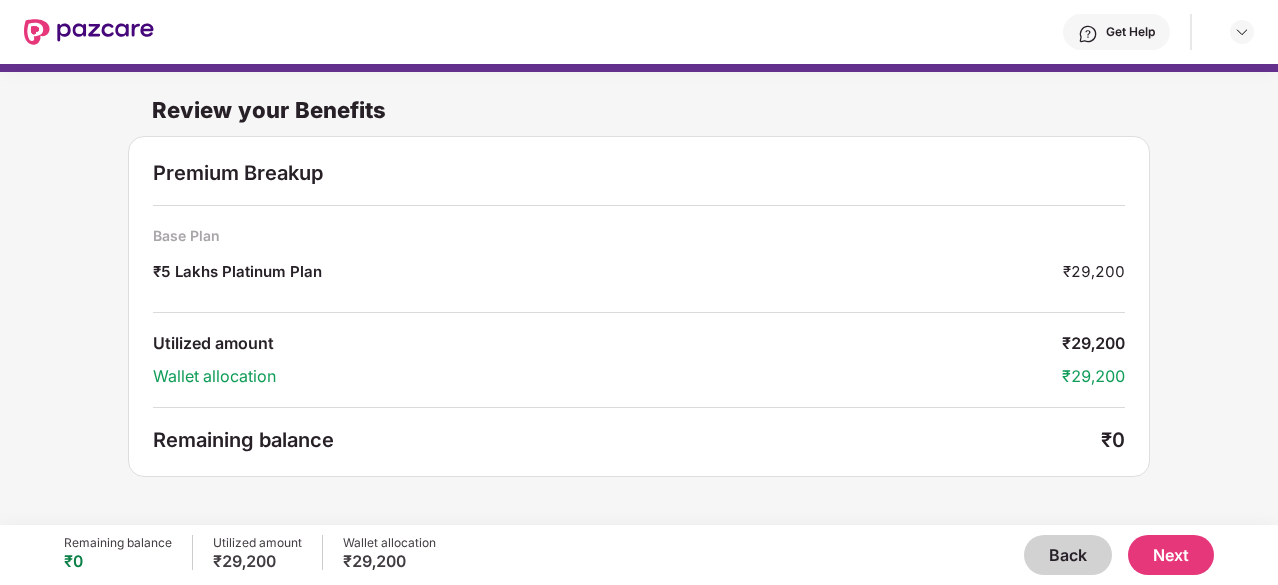 click on "Next" at bounding box center [1171, 555] 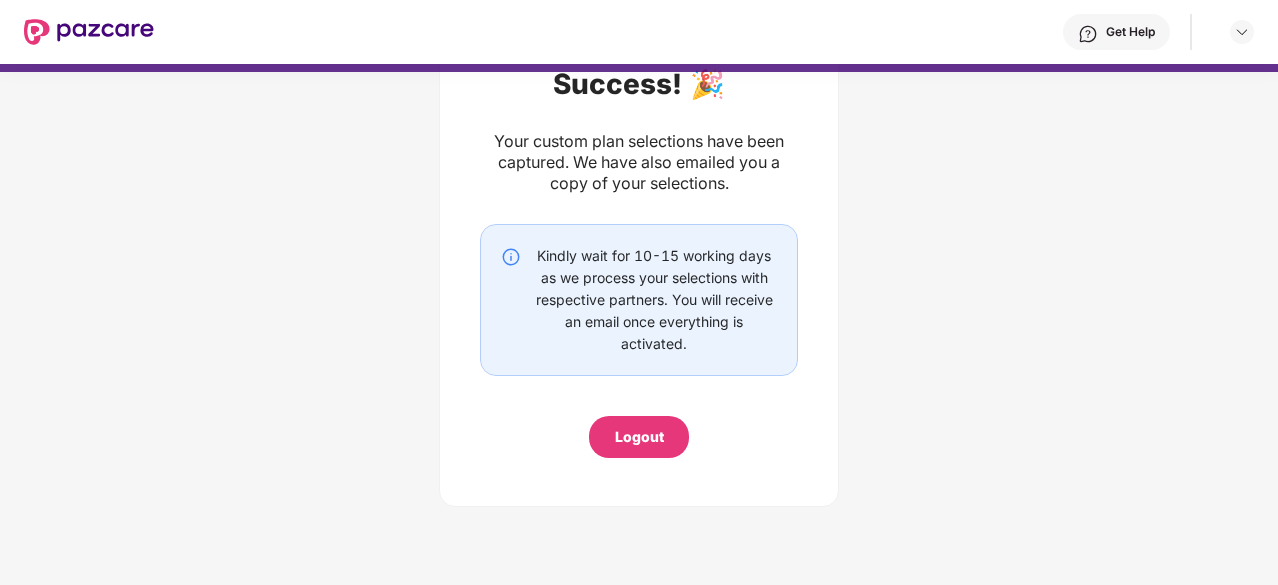 scroll, scrollTop: 134, scrollLeft: 0, axis: vertical 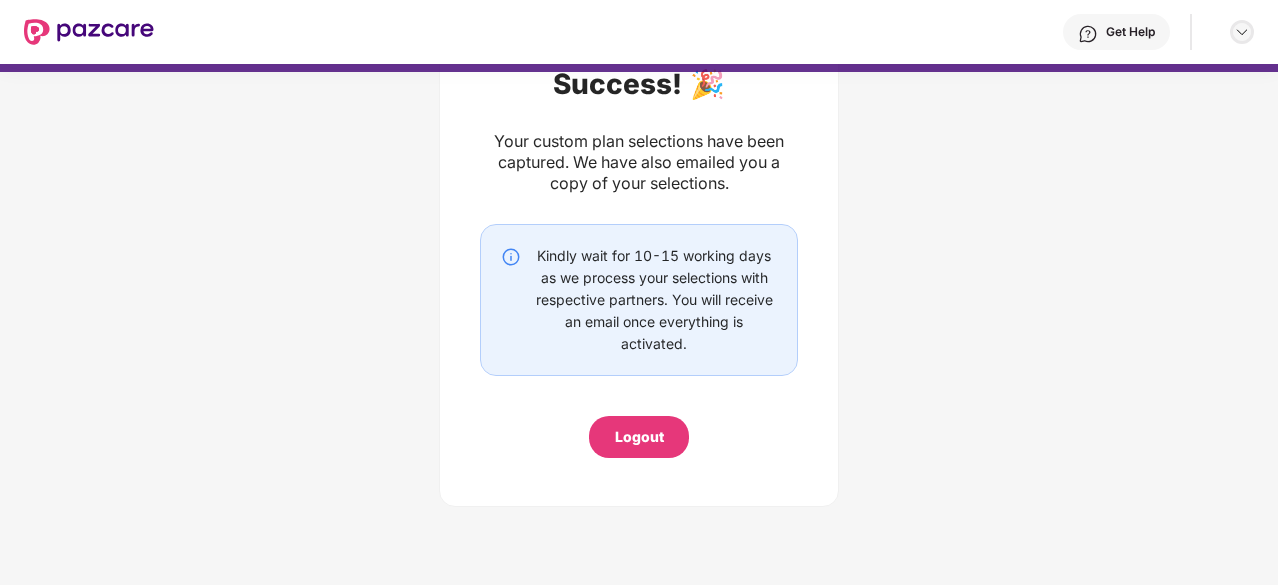 click at bounding box center (1242, 32) 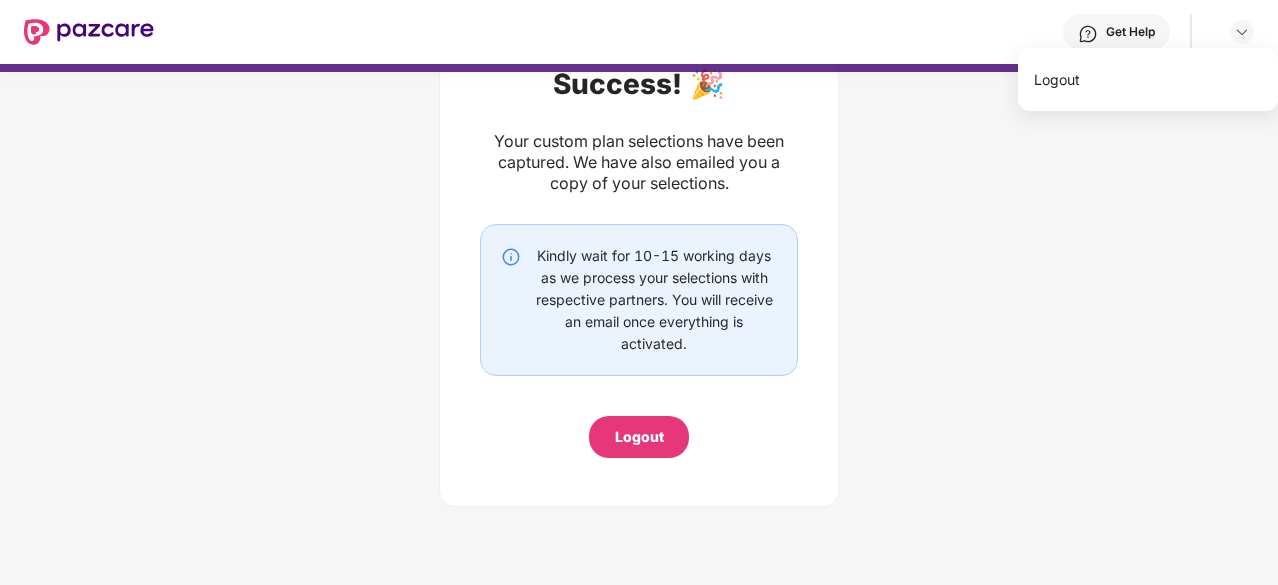 click on "Success! 🎉 Your custom plan selections have been captured. We have also emailed you a copy of your selections. Kindly wait for 10-15 working days as we process your selections with respective partners. You will receive an email once everything is activated. Logout" at bounding box center [639, 227] 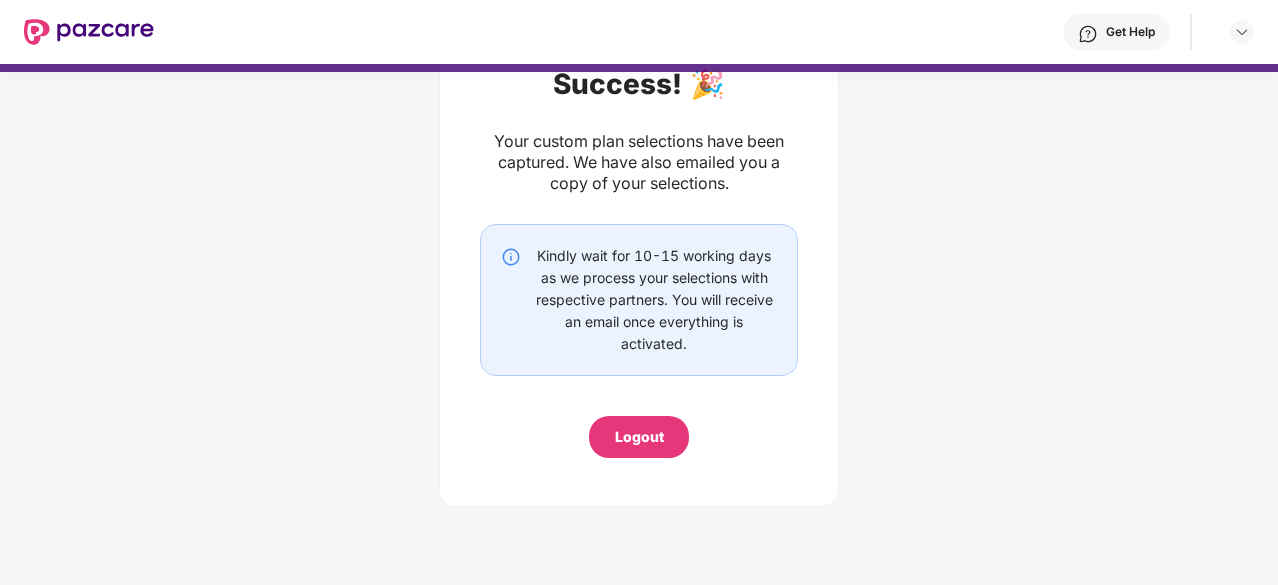 scroll, scrollTop: 0, scrollLeft: 0, axis: both 